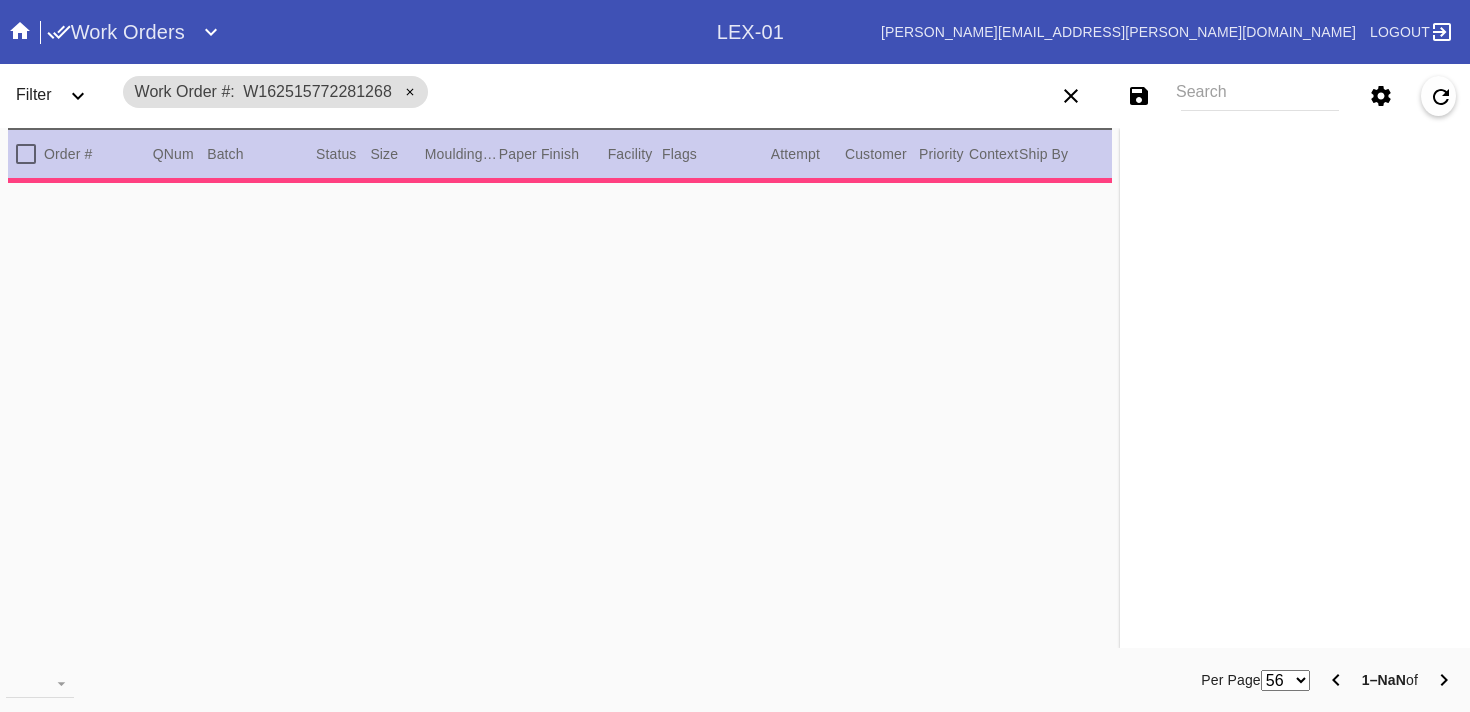scroll, scrollTop: 0, scrollLeft: 0, axis: both 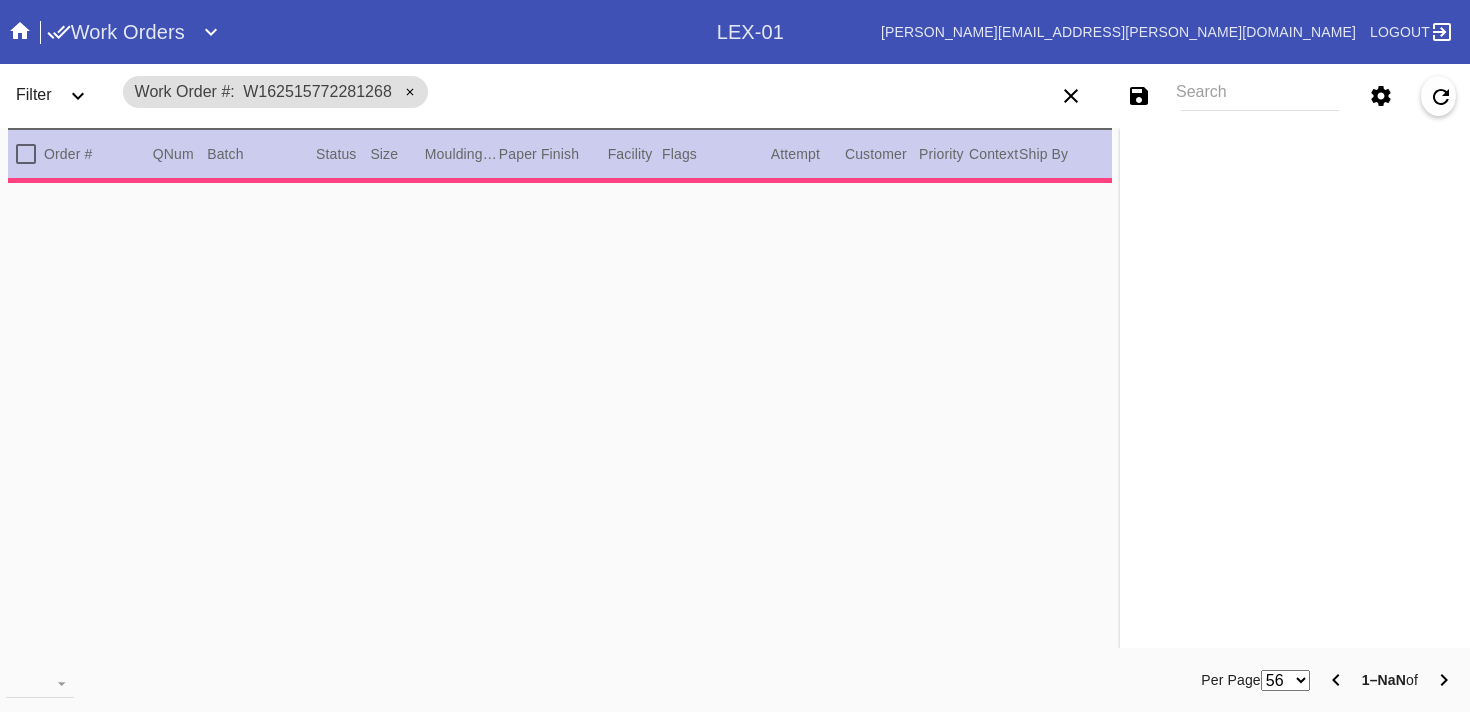 type on "3.0" 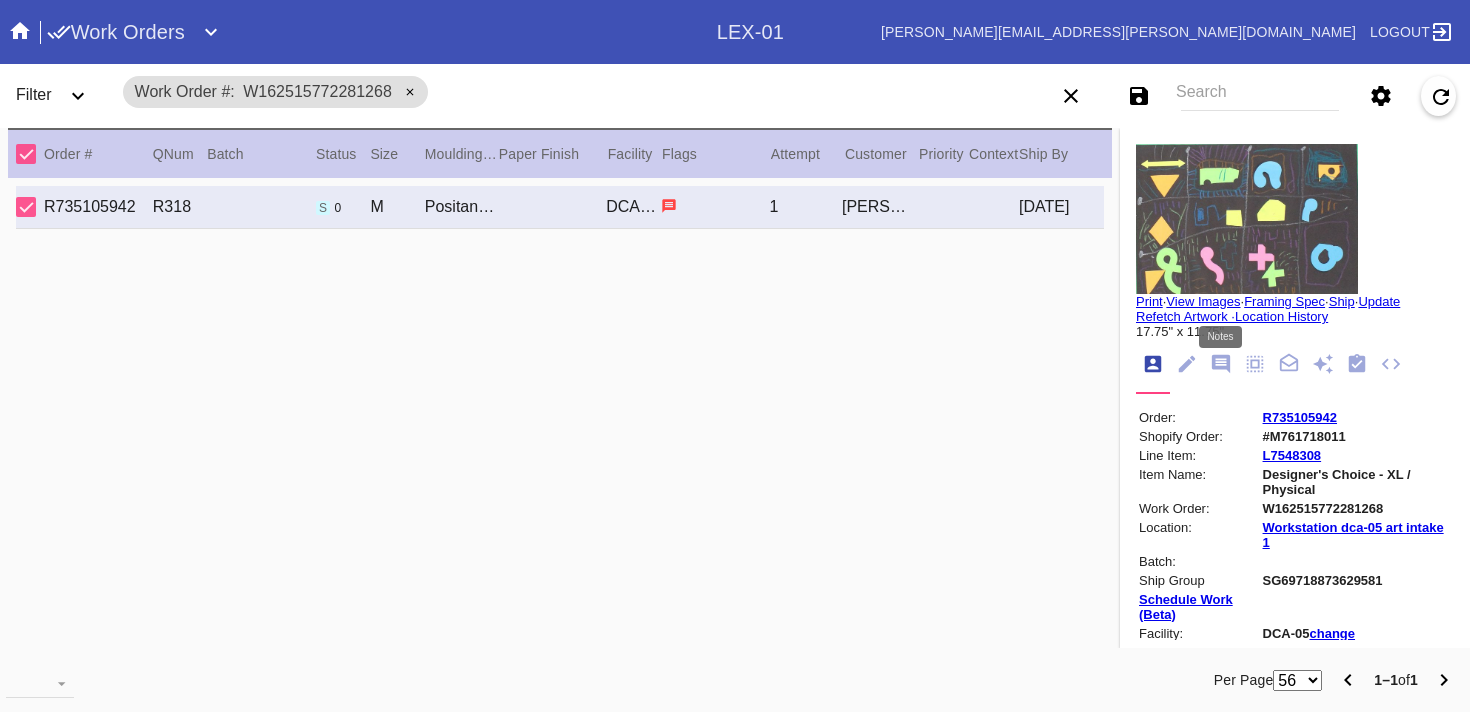 click 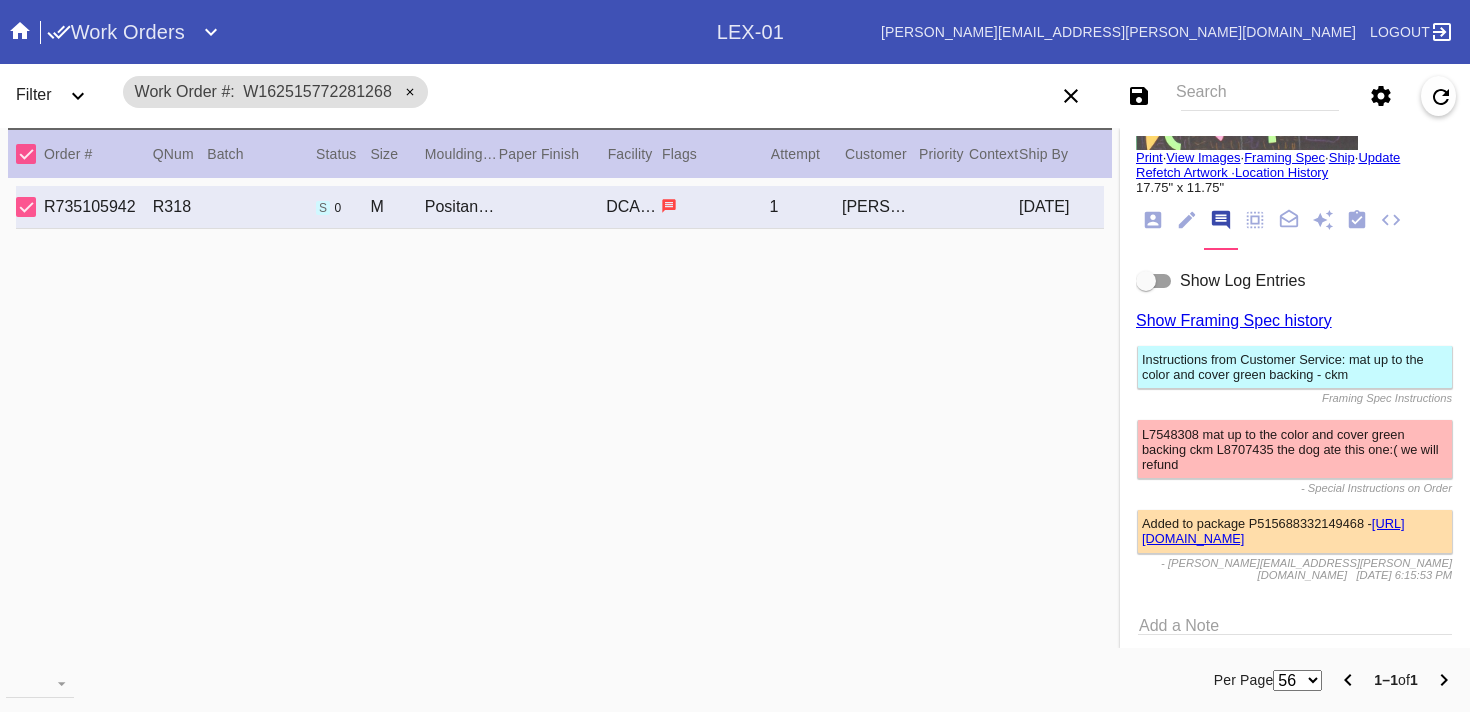 scroll, scrollTop: 183, scrollLeft: 0, axis: vertical 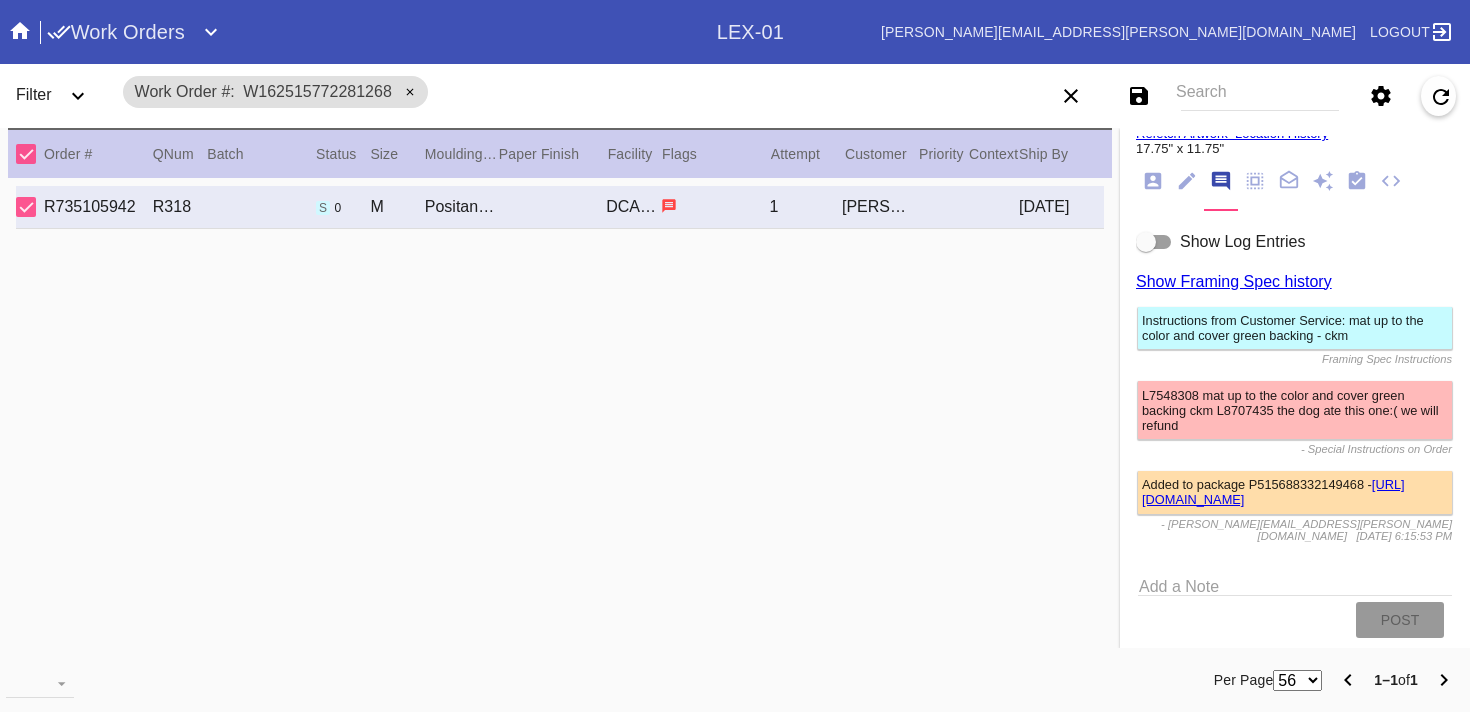 click at bounding box center (1146, 242) 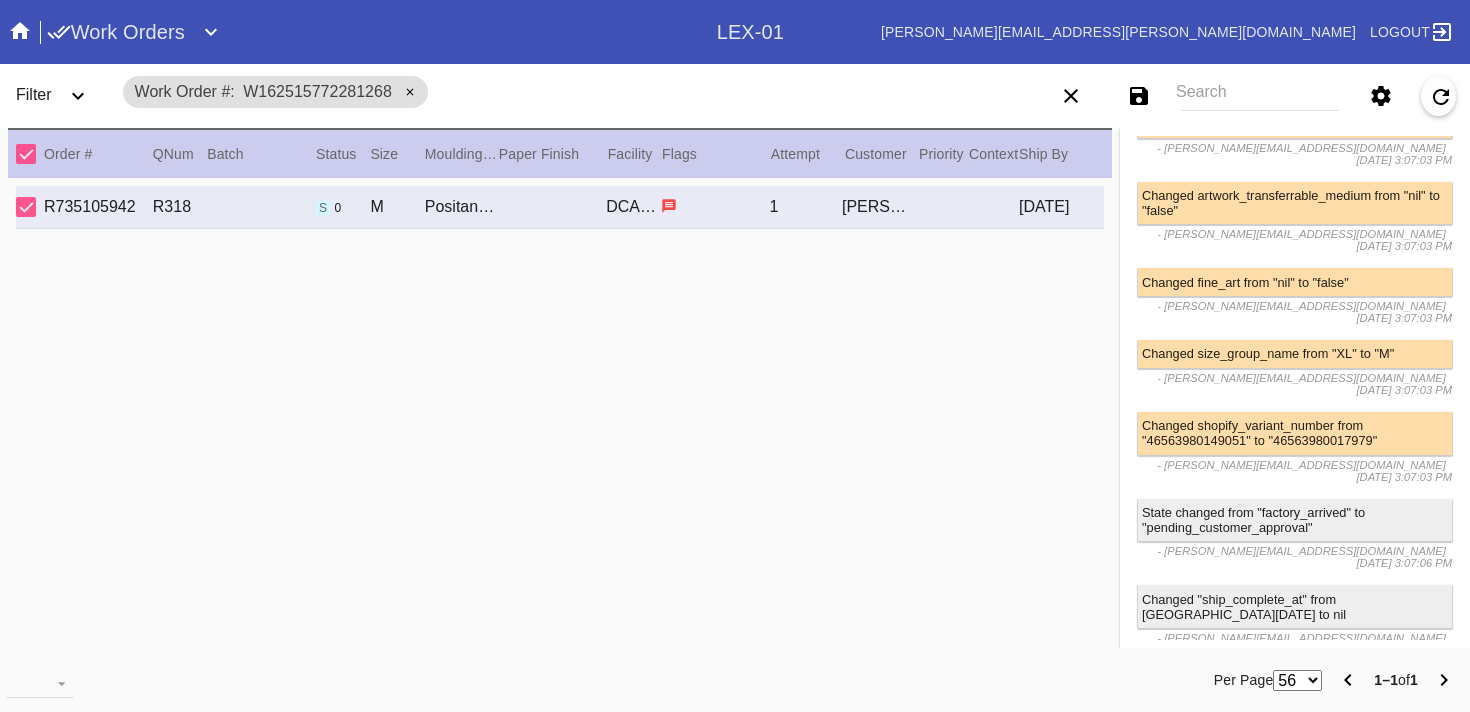 scroll, scrollTop: 2643, scrollLeft: 0, axis: vertical 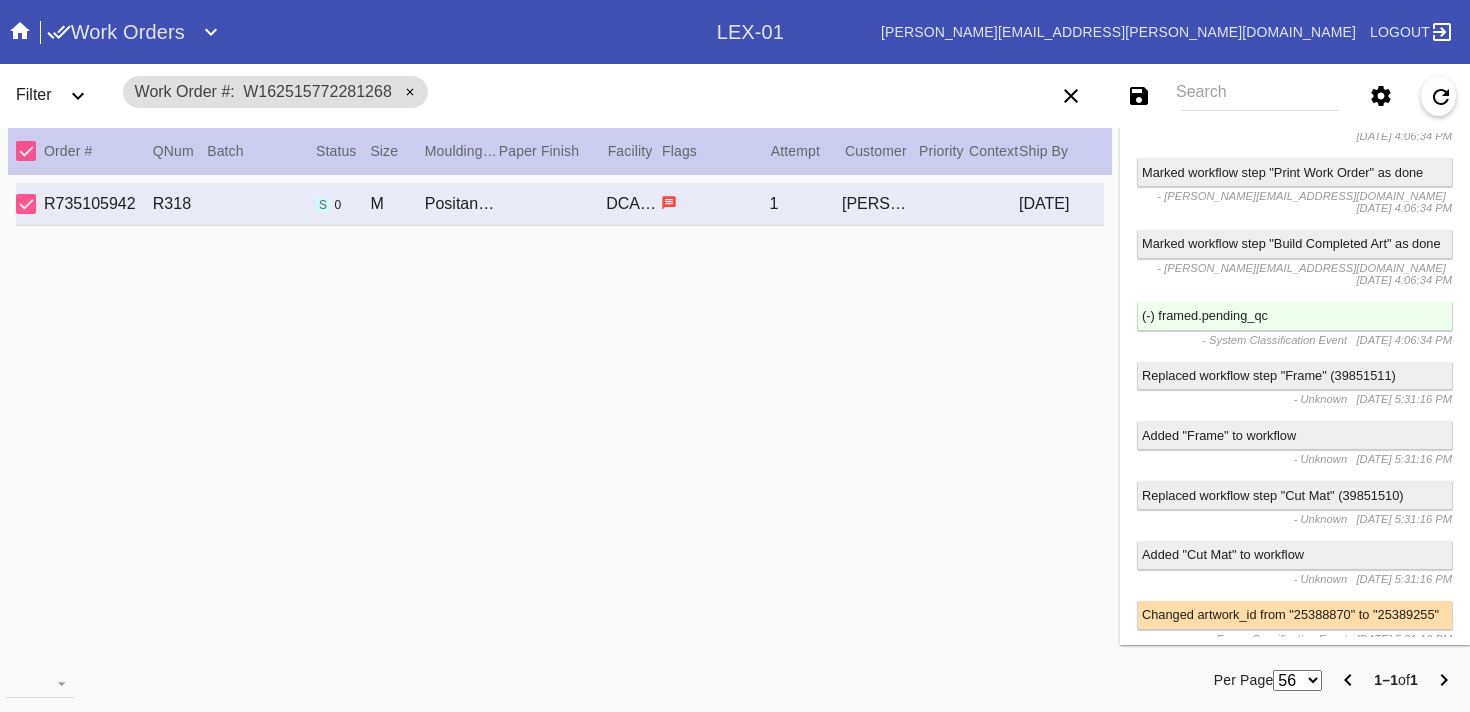 click on "Changed moulding from "[PERSON_NAME] Slim" to "Positano"" at bounding box center [1295, 741] 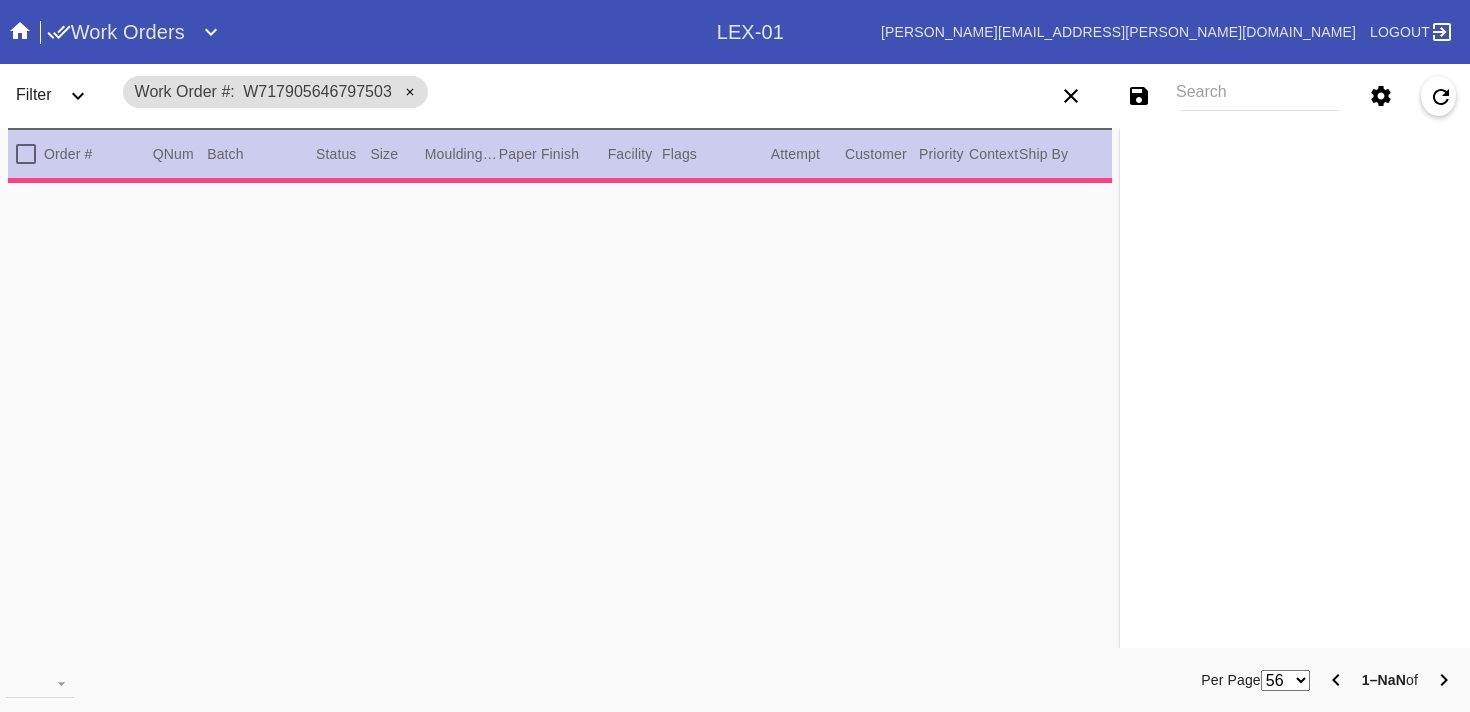 scroll, scrollTop: 0, scrollLeft: 0, axis: both 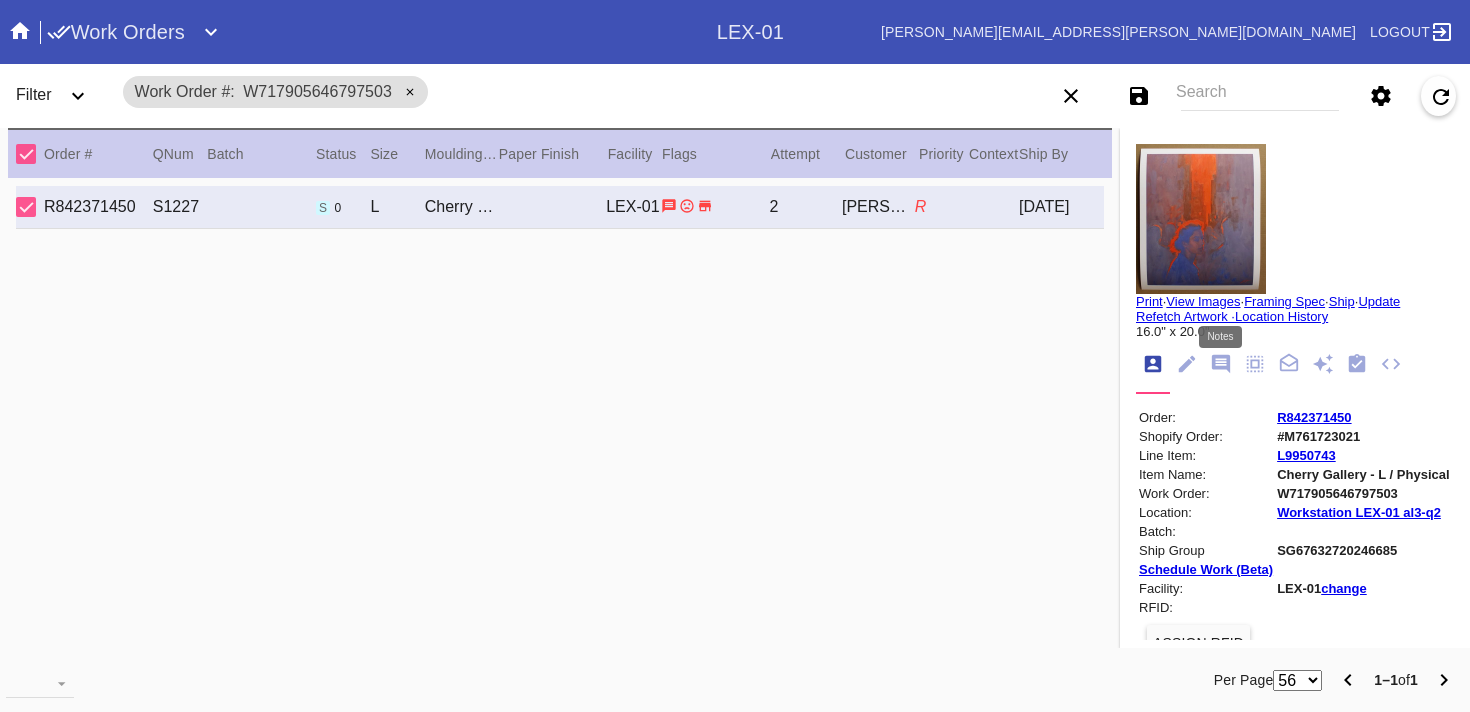 click 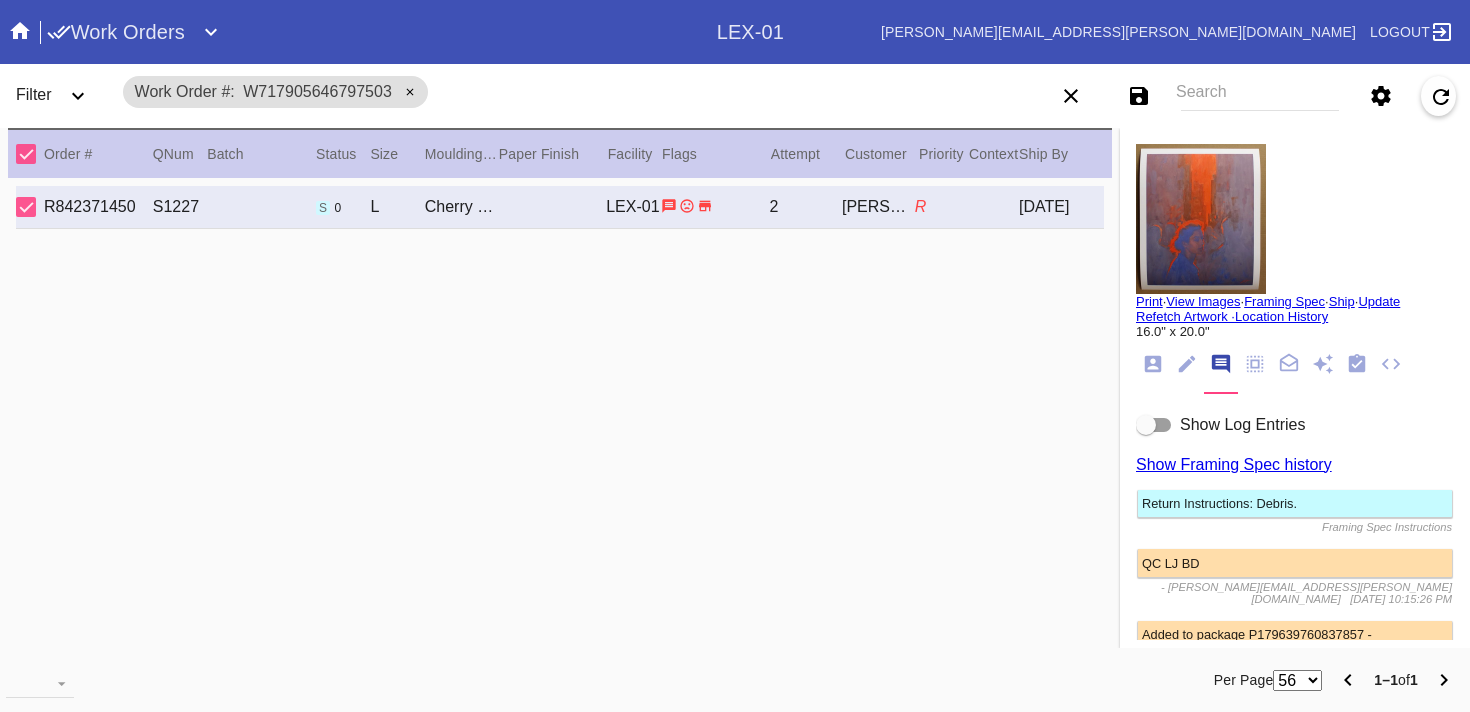 scroll, scrollTop: 149, scrollLeft: 0, axis: vertical 